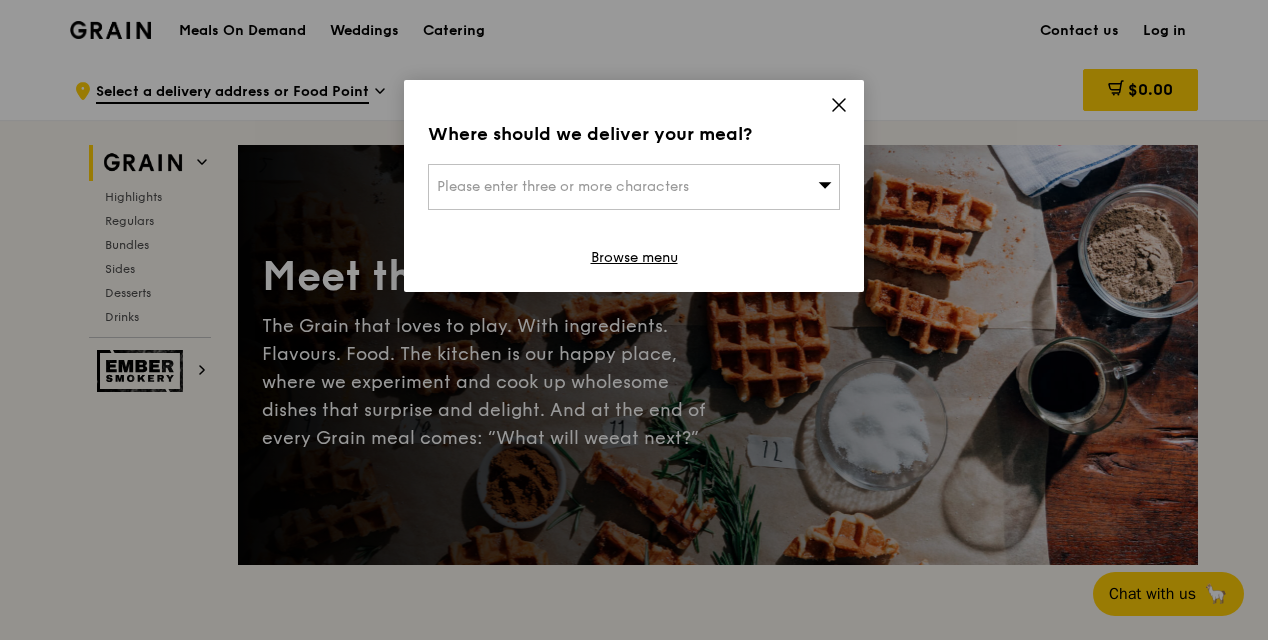 click 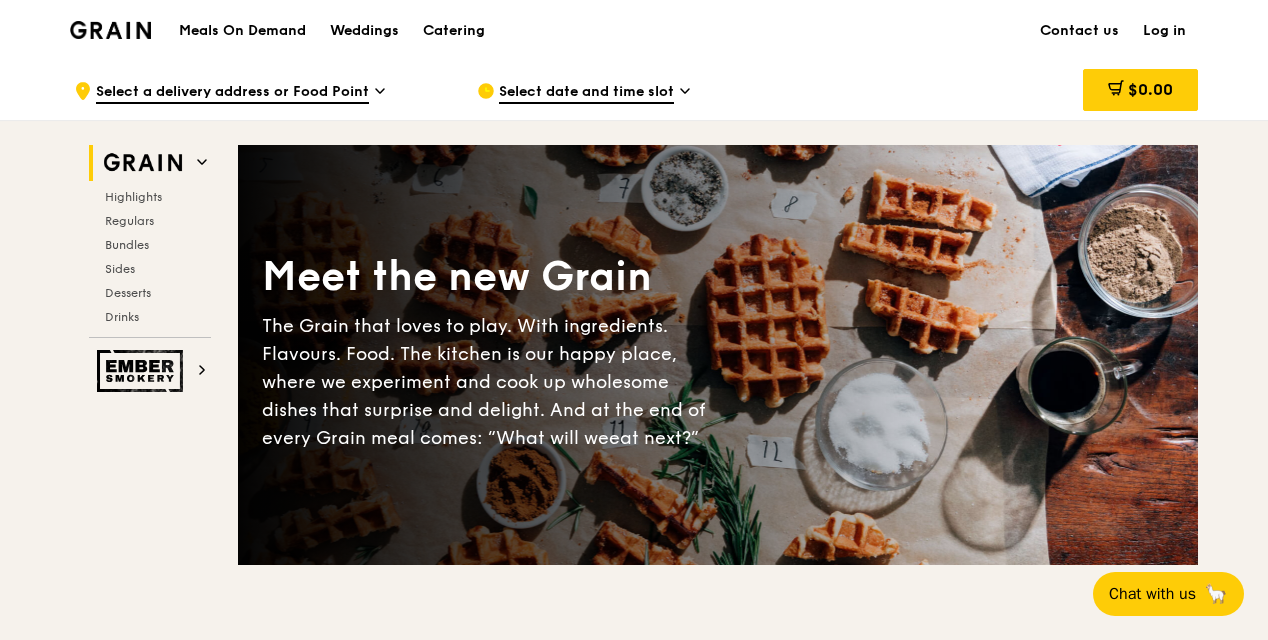 scroll, scrollTop: 0, scrollLeft: 0, axis: both 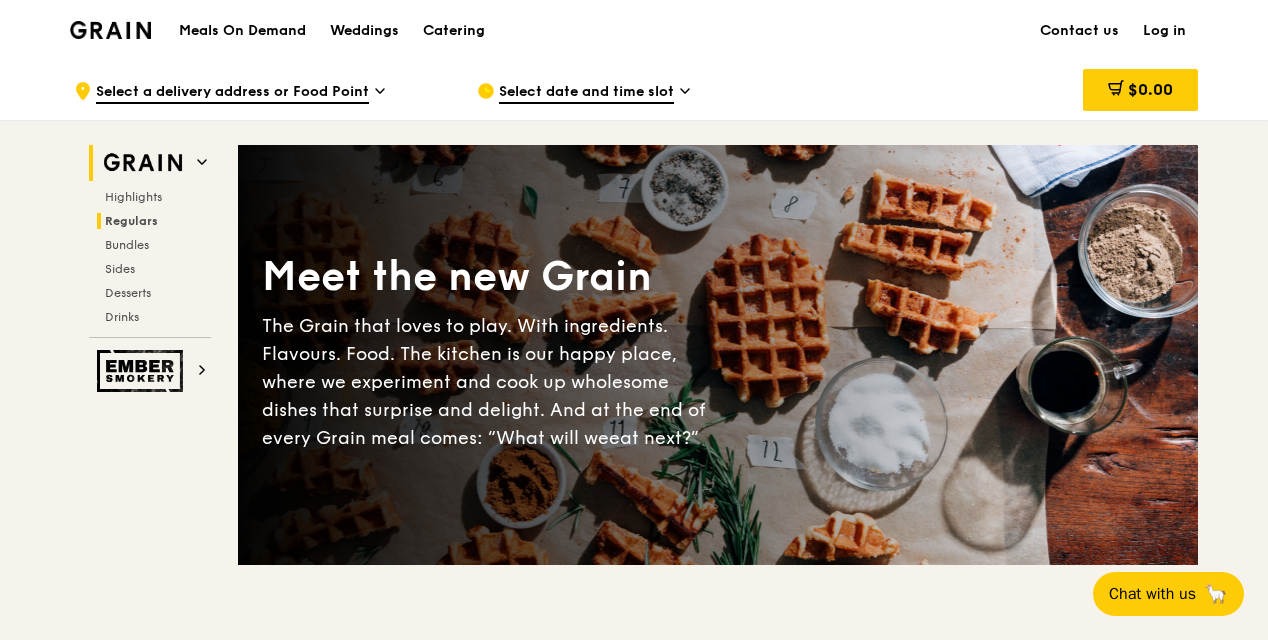 click on "Regulars" at bounding box center (131, 221) 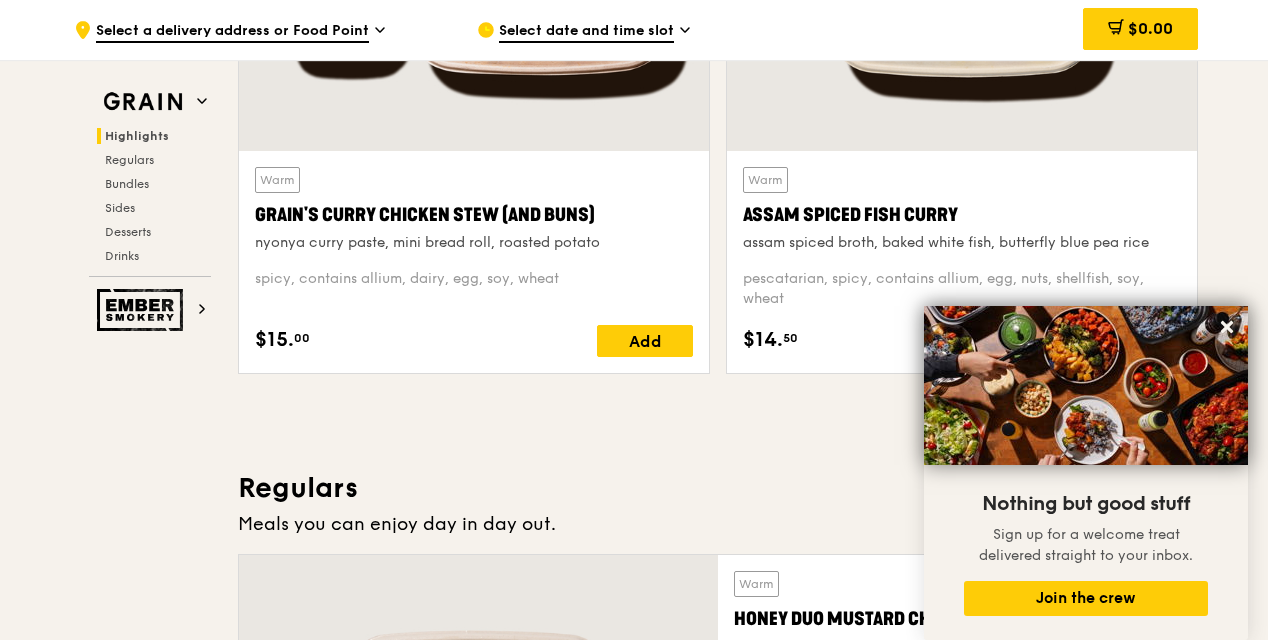 scroll, scrollTop: 602, scrollLeft: 0, axis: vertical 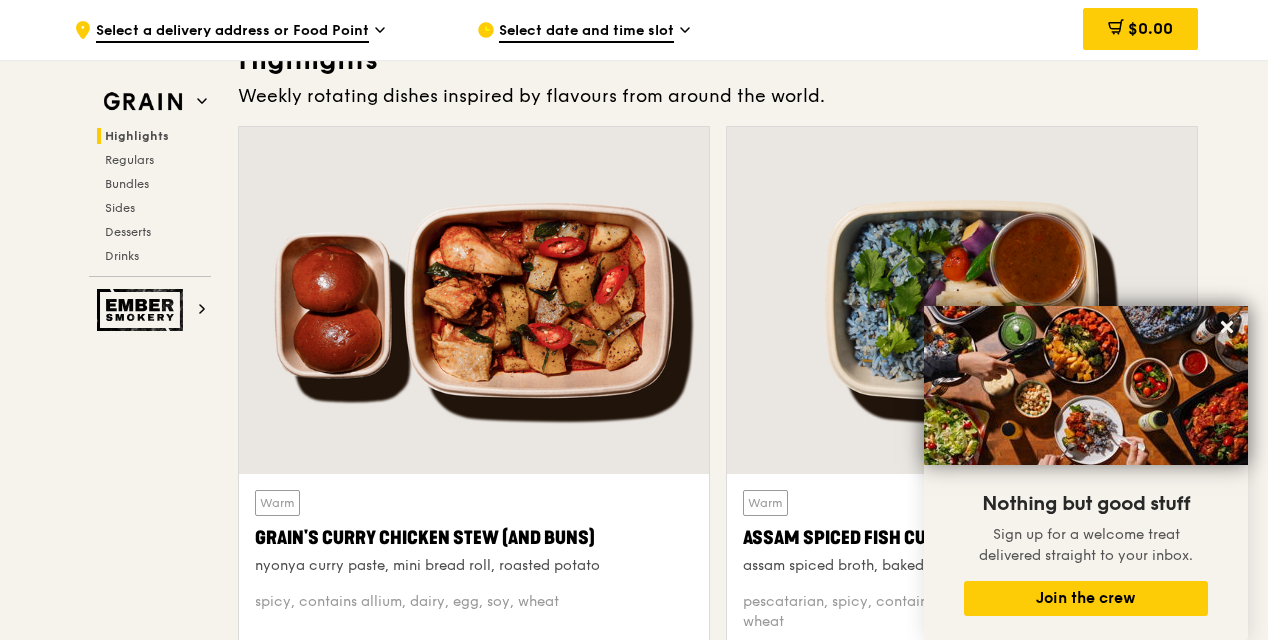click on "Grain
Highlights
Regulars
Bundles
Sides
Desserts
Drinks
Ember Smokery
Meet the new Grain The Grain that loves to play. With ingredients. Flavours. Food. The kitchen is our happy place, where we experiment and cook up wholesome dishes that surprise and delight. And at the end of every Grain meal comes: “What will we  eat next?”
Highlights
Weekly rotating dishes inspired by flavours from around the world.
Warm
Grain's Curry Chicken Stew (and buns)
nyonya curry paste, mini bread roll, roasted potato
spicy, contains allium, dairy, egg, soy, wheat
$15.
00
Add
Warm
Assam Spiced Fish Curry
assam spiced broth, baked white fish, butterfly blue pea rice
pescatarian, spicy, contains allium, egg, nuts, shellfish, soy, wheat
$14.
50
Add
$6." at bounding box center [634, 3710] 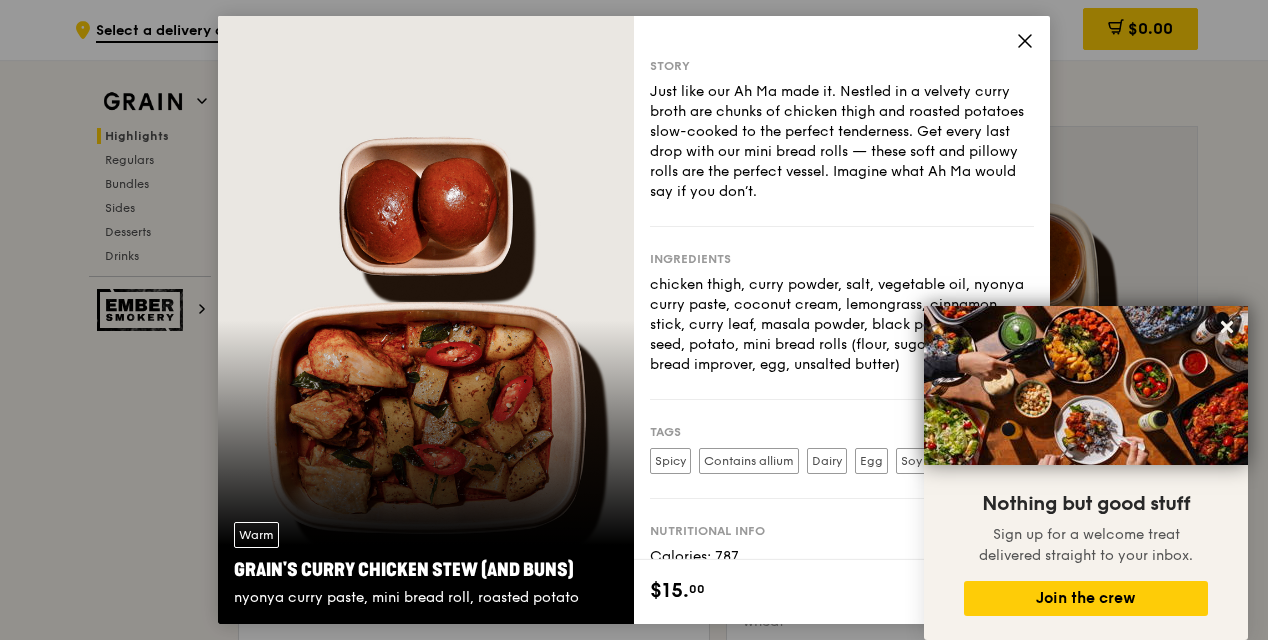 click 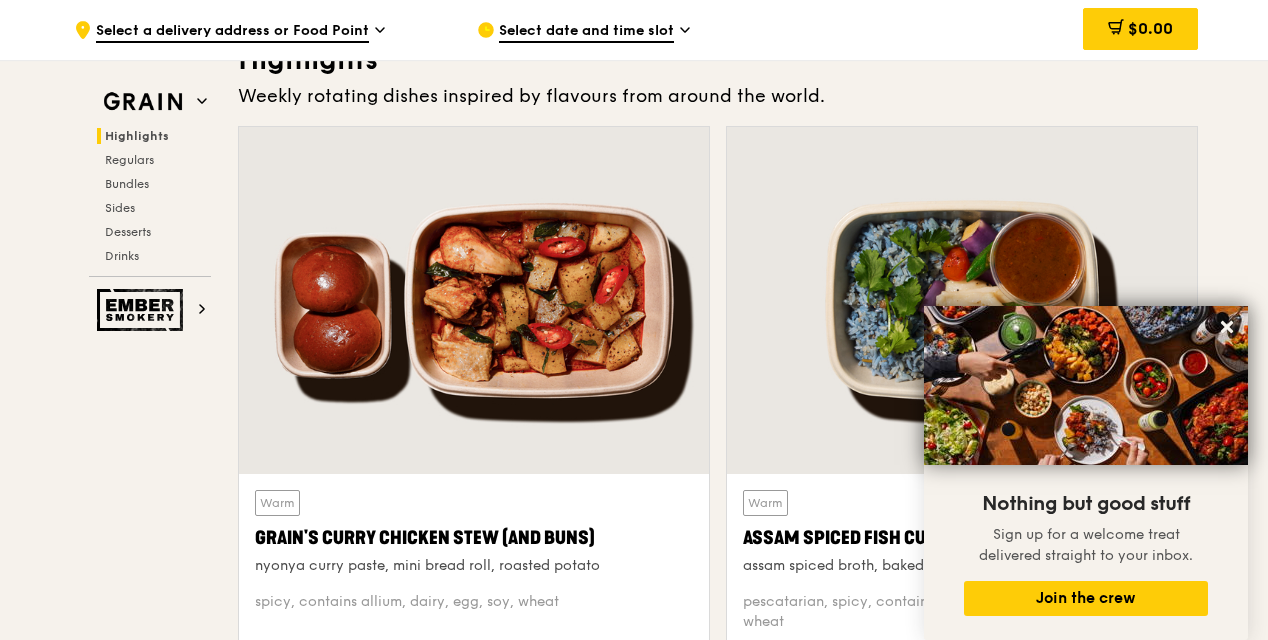 drag, startPoint x: 633, startPoint y: 535, endPoint x: 255, endPoint y: 544, distance: 378.10712 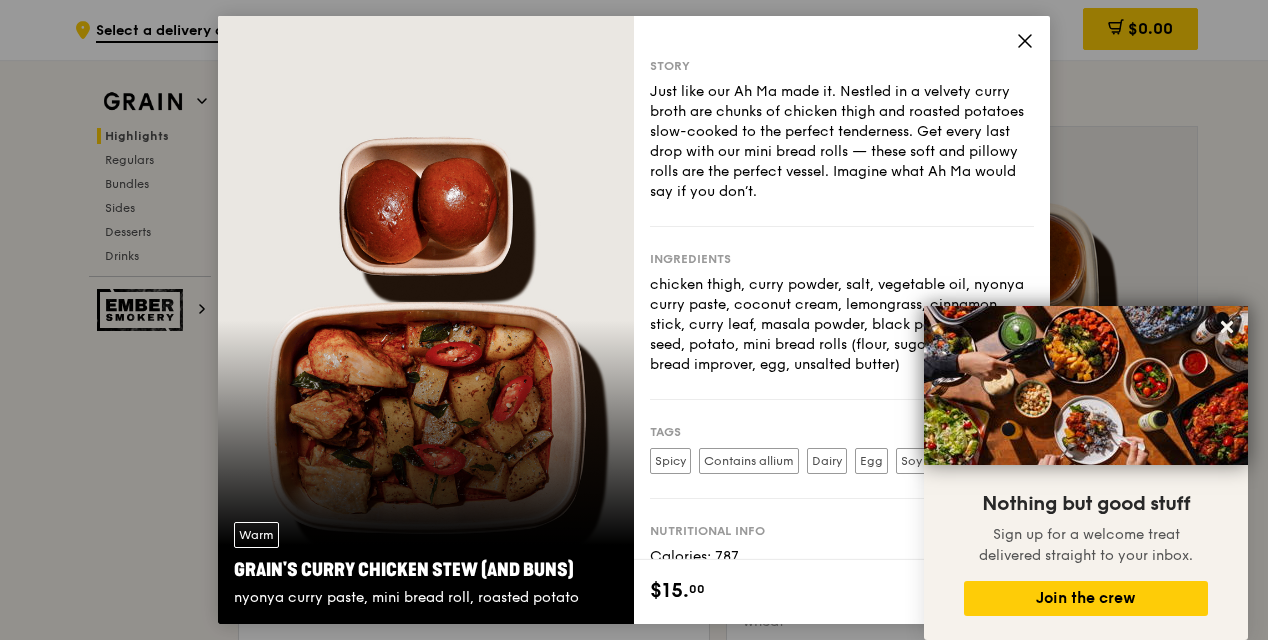 click on "Story
Just like our Ah Ma made it. Nestled in a velvety curry broth are chunks of chicken thigh and roasted potatoes slow-cooked to the perfect tenderness. Get every last drop with our mini bread rolls — these soft and pillowy rolls are the perfect vessel. Imagine what Ah Ma would say if you don’t.
Ingredients
chicken thigh, curry powder, salt, vegetable oil, nyonya curry paste, coconut cream, lemongrass, cinnamon stick, curry leaf, masala powder, black pepper, mustard seed, potato, mini bread rolls (flour, sugar, salt, yeast, bread improver, [EGG], unsalted butter)
Tags
Spicy
Contains allium
Dairy
Egg
Soy
Wheat
Nutritional info" at bounding box center [842, 288] 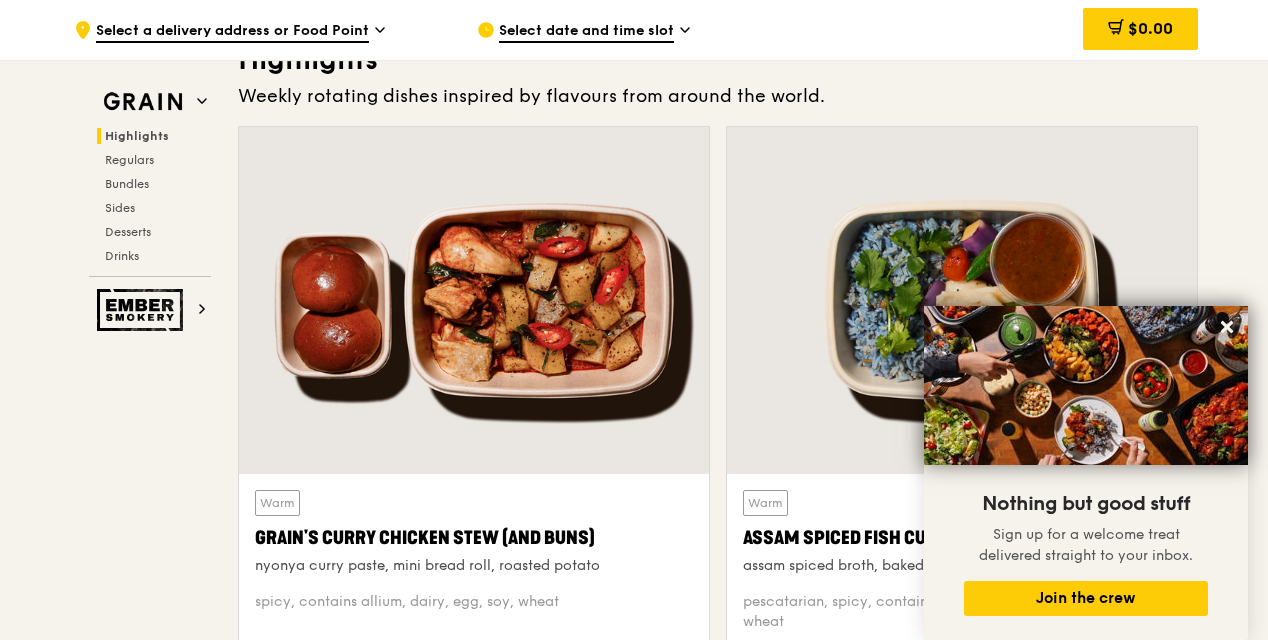drag, startPoint x: 601, startPoint y: 535, endPoint x: 258, endPoint y: 539, distance: 343.02332 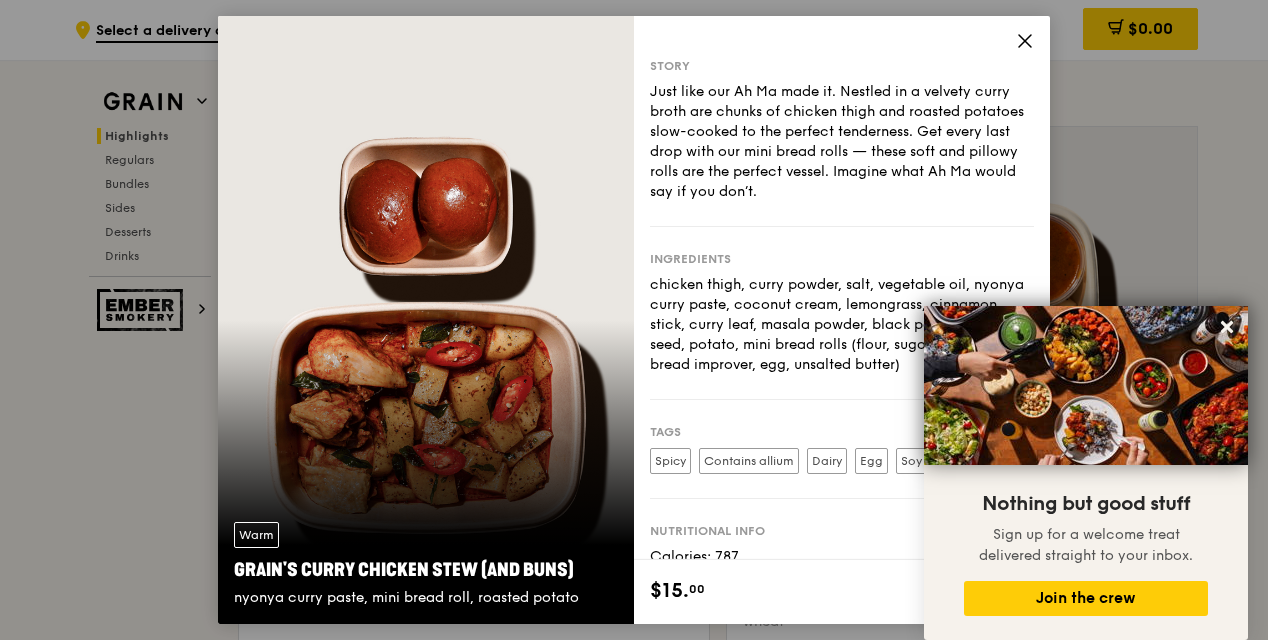 drag, startPoint x: 584, startPoint y: 558, endPoint x: 240, endPoint y: 578, distance: 344.5809 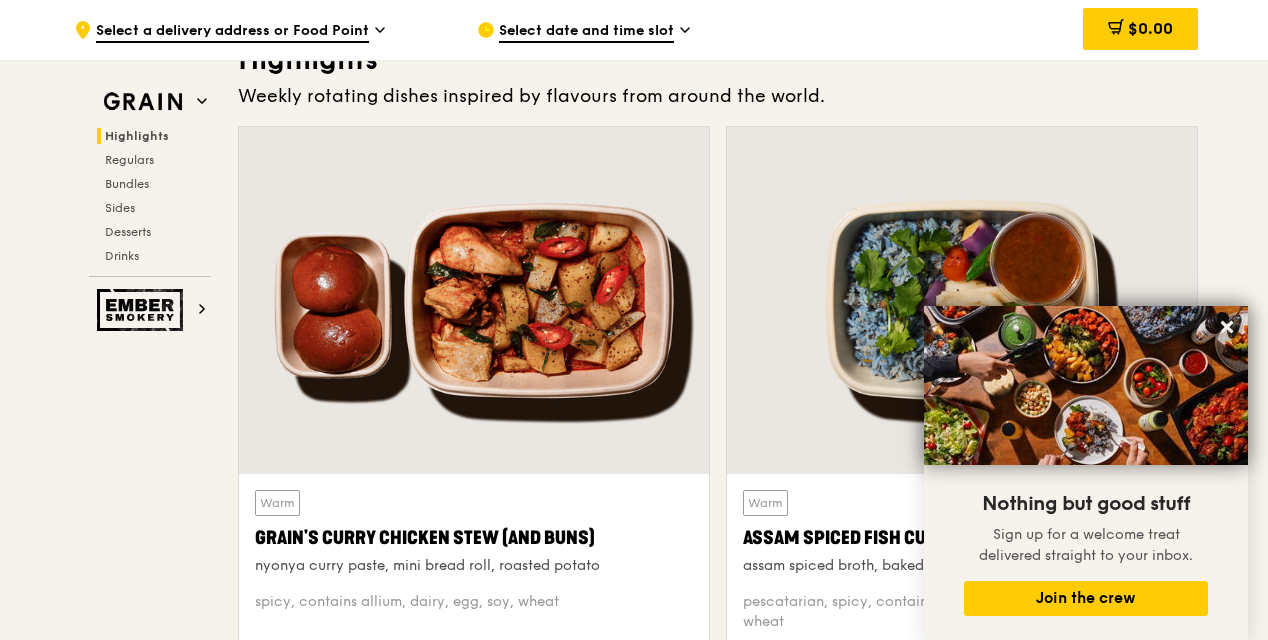 drag, startPoint x: 625, startPoint y: 535, endPoint x: 241, endPoint y: 543, distance: 384.0833 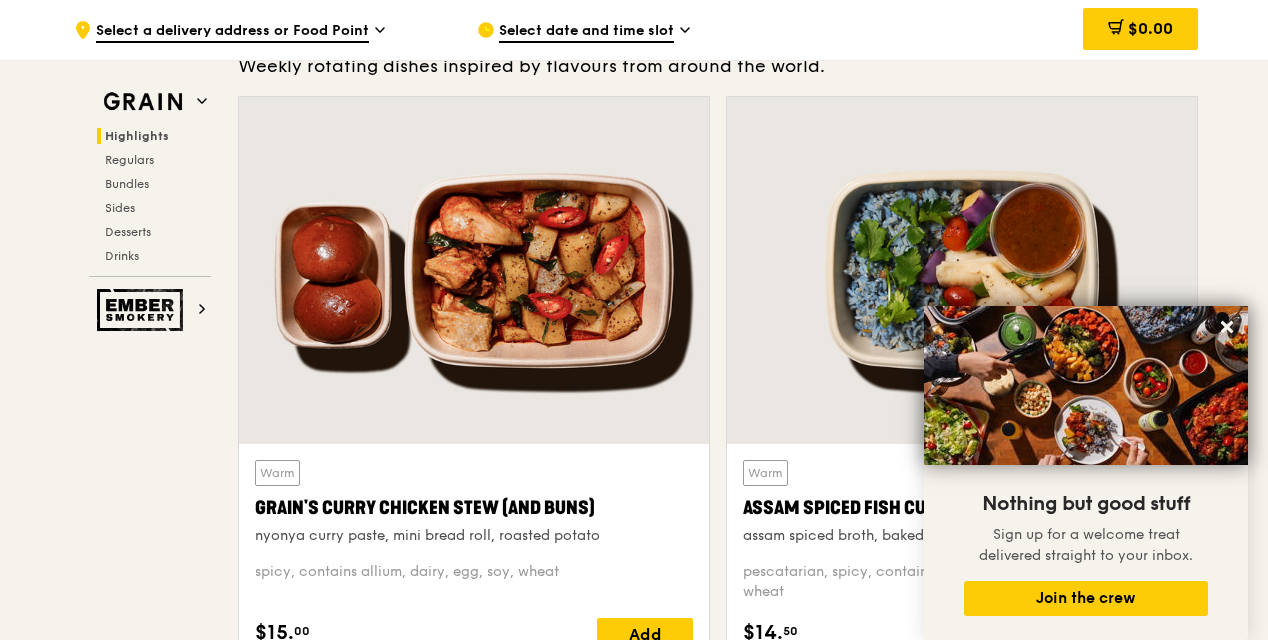 scroll, scrollTop: 728, scrollLeft: 0, axis: vertical 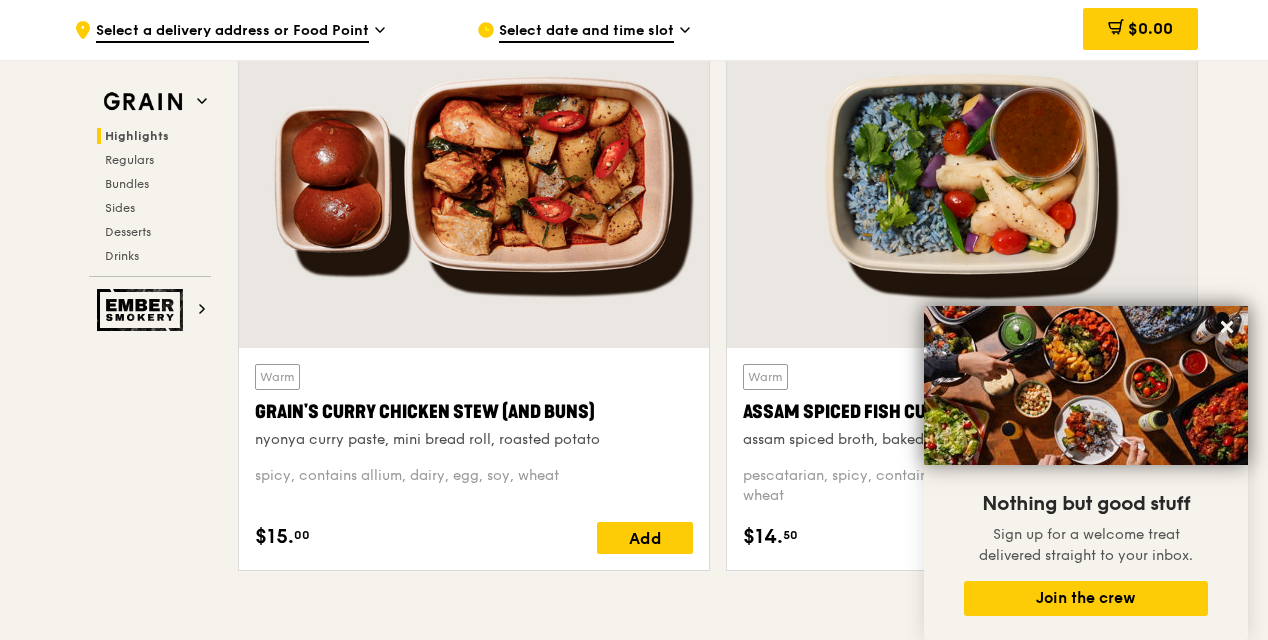 click 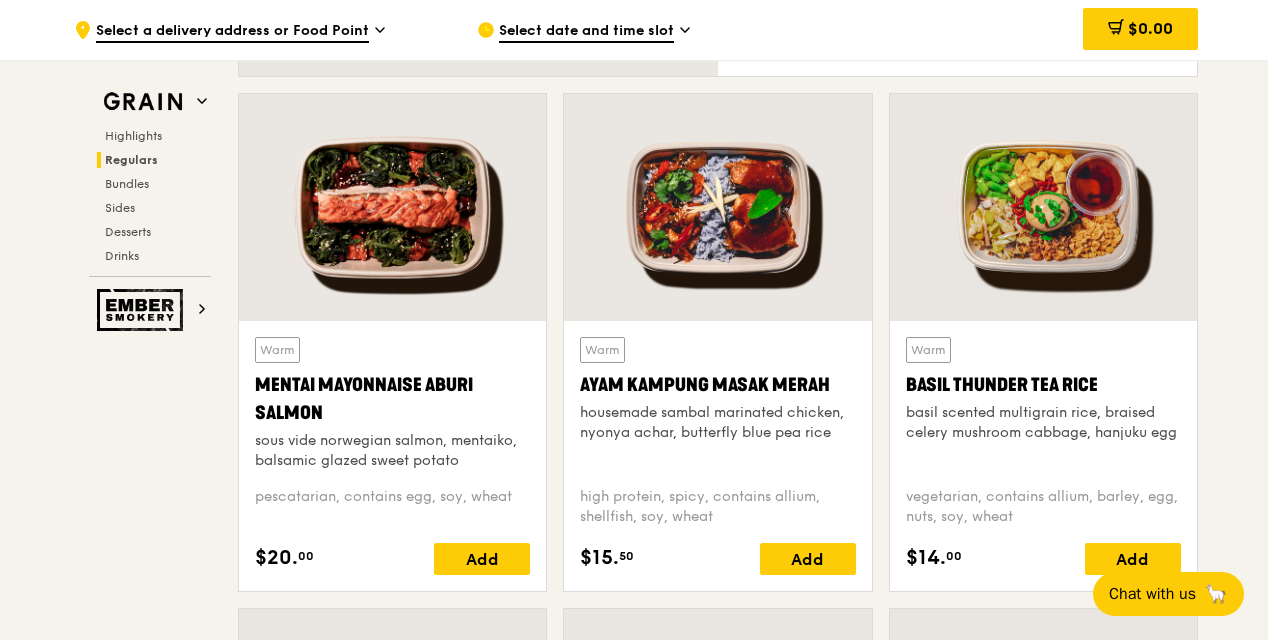 scroll, scrollTop: 1807, scrollLeft: 0, axis: vertical 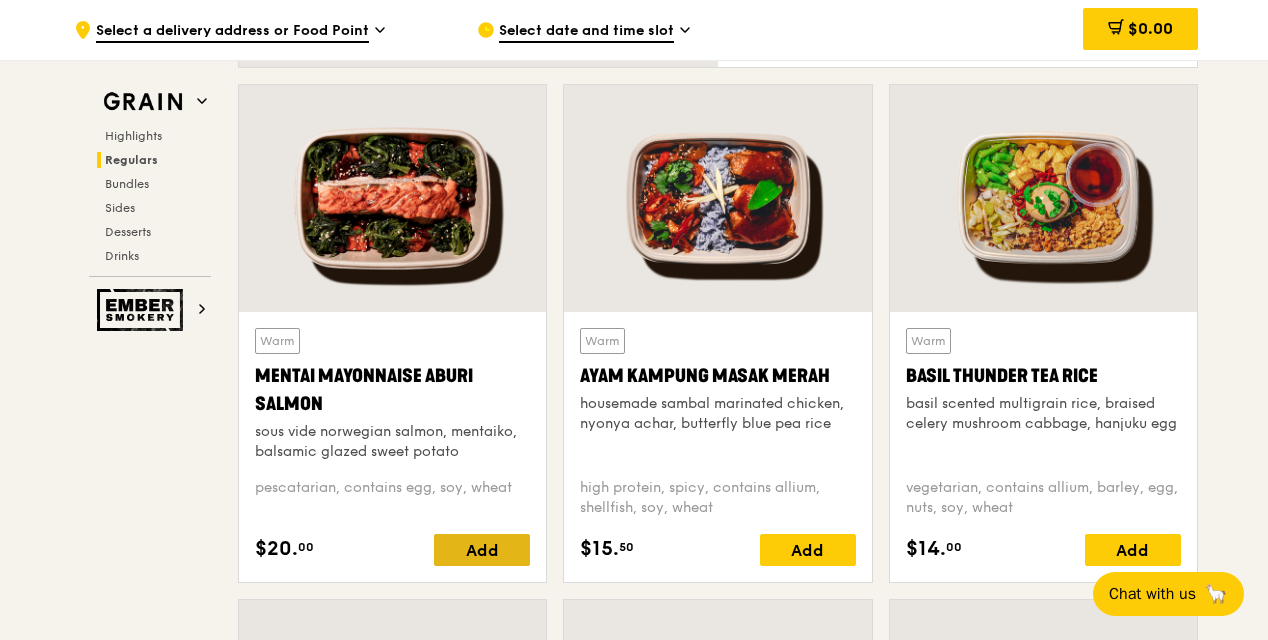click on "Add" at bounding box center (482, 550) 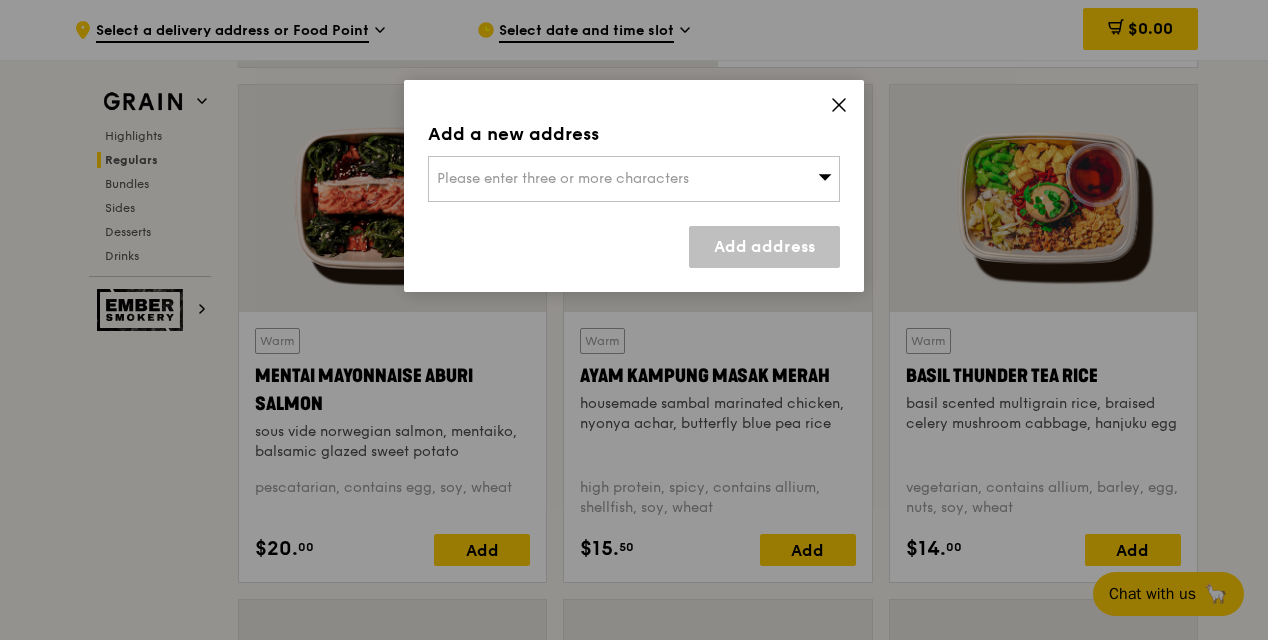 click on "Please enter three or more characters" at bounding box center (634, 179) 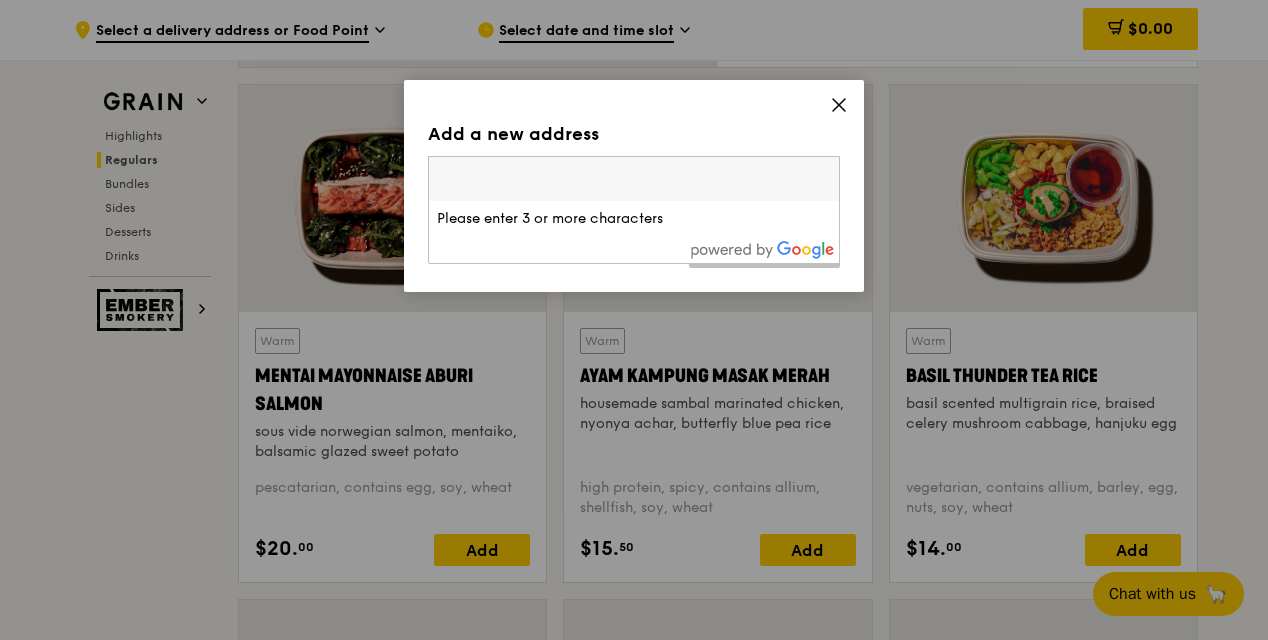 click 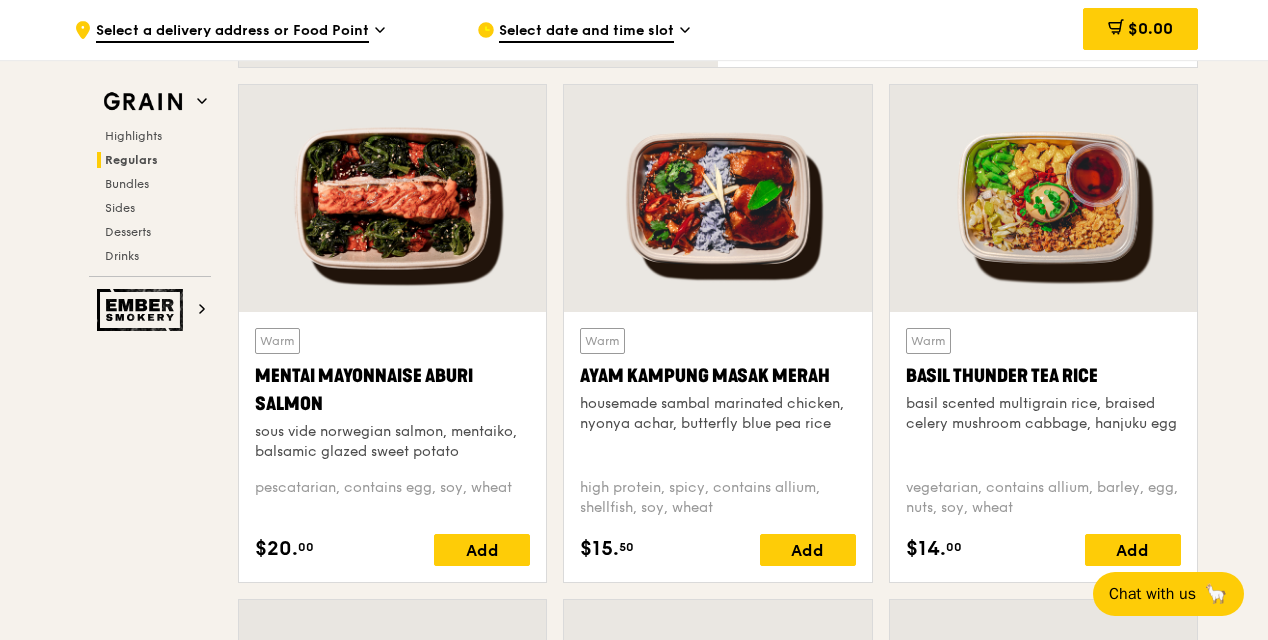 drag, startPoint x: 338, startPoint y: 405, endPoint x: 242, endPoint y: 384, distance: 98.270035 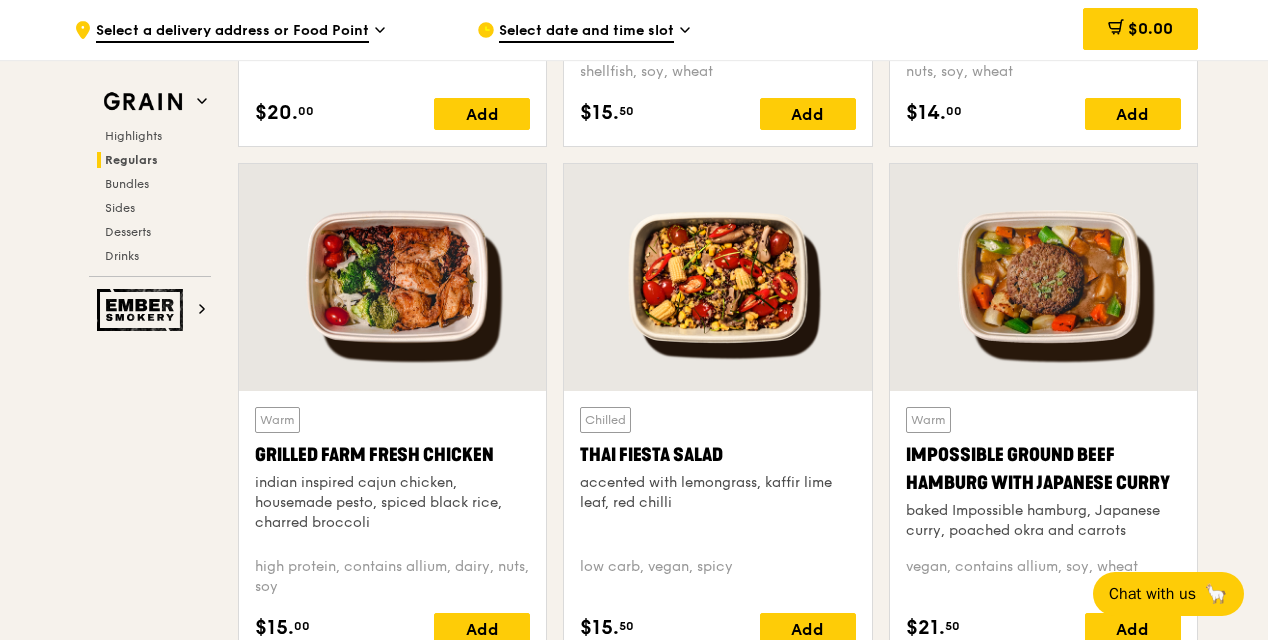 scroll, scrollTop: 1801, scrollLeft: 0, axis: vertical 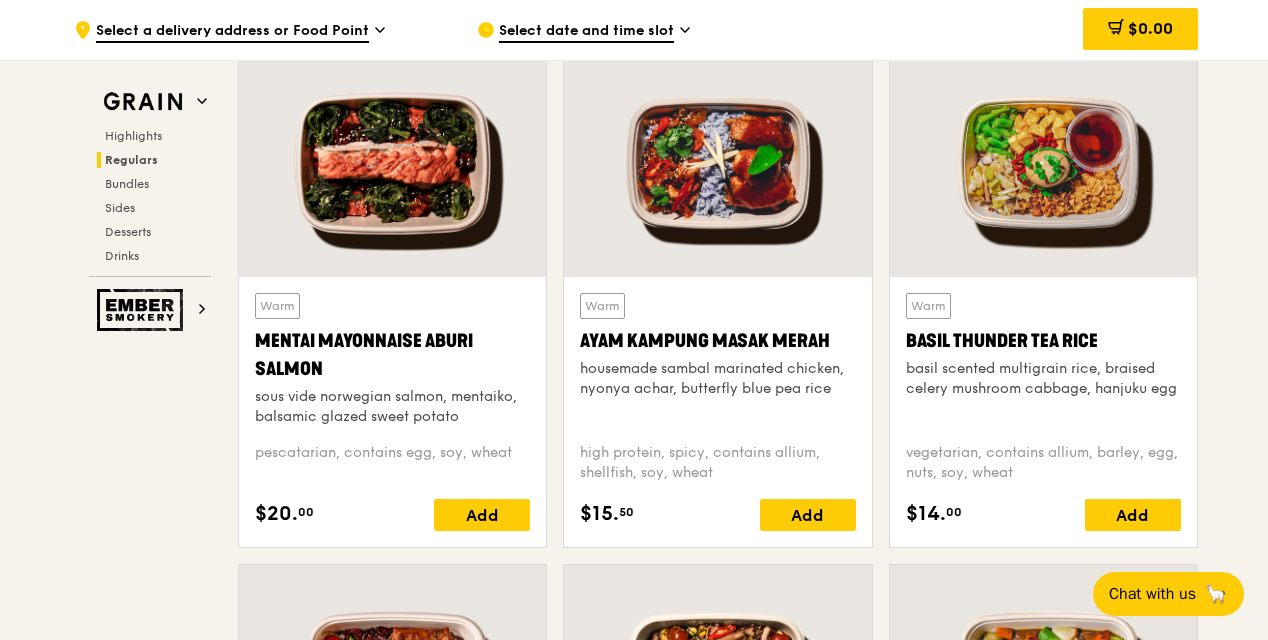 drag, startPoint x: 843, startPoint y: 328, endPoint x: 583, endPoint y: 339, distance: 260.23257 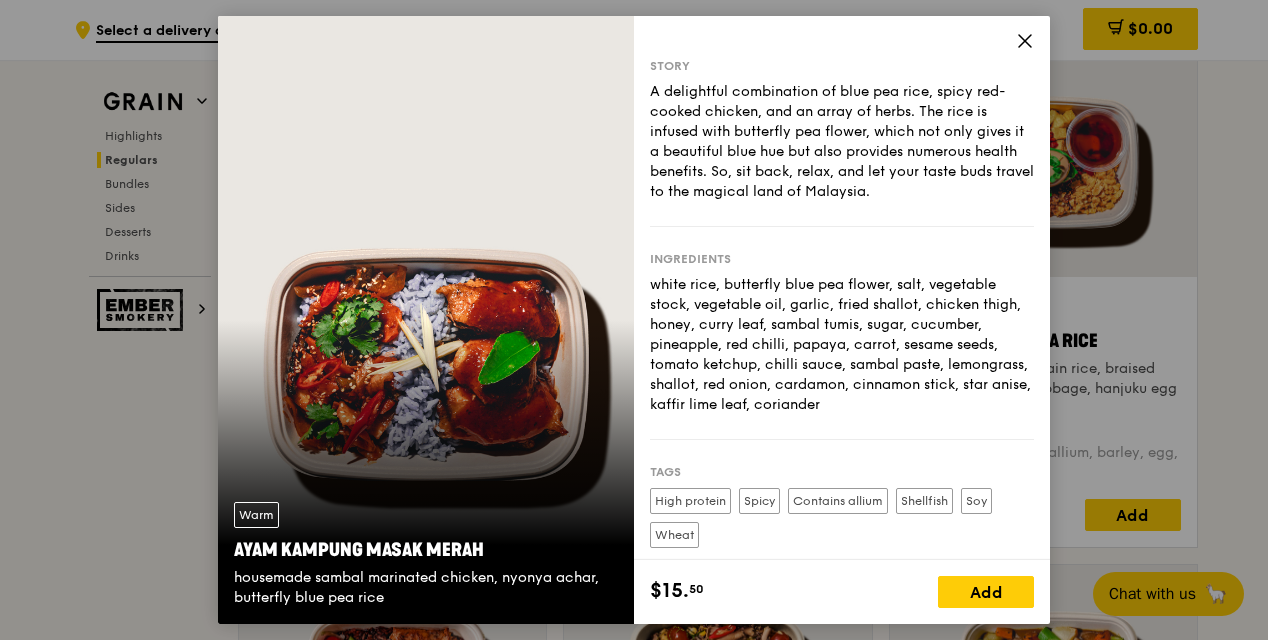 drag, startPoint x: 498, startPoint y: 549, endPoint x: 230, endPoint y: 545, distance: 268.02985 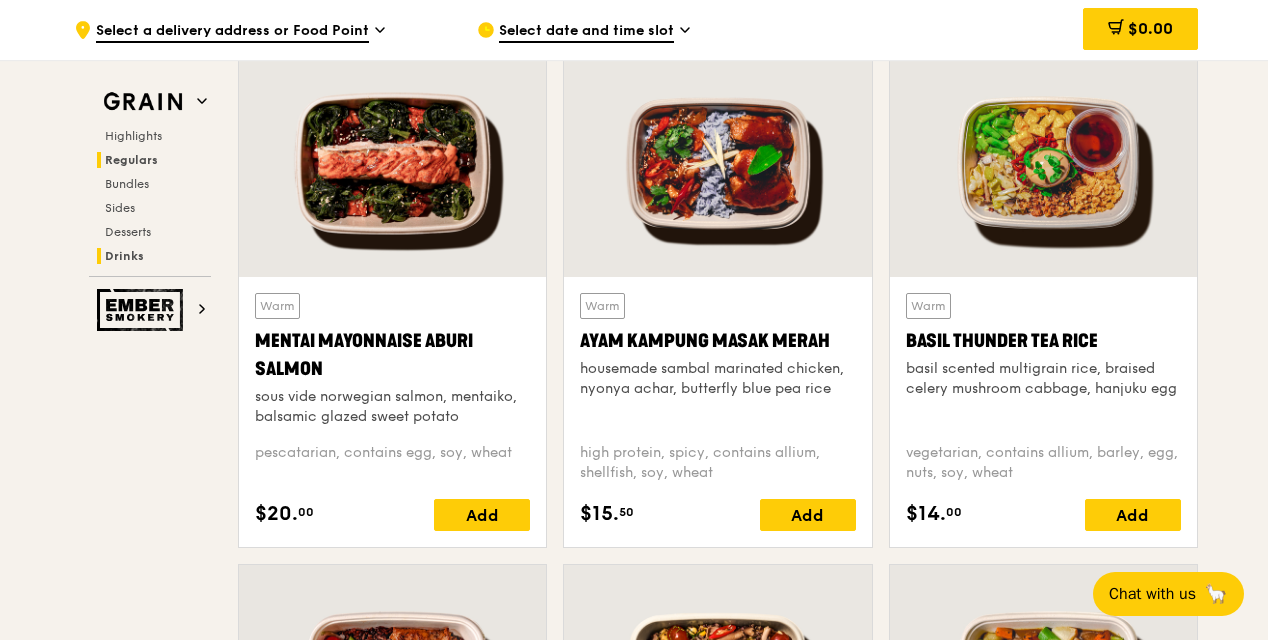 click on "Drinks" at bounding box center (124, 256) 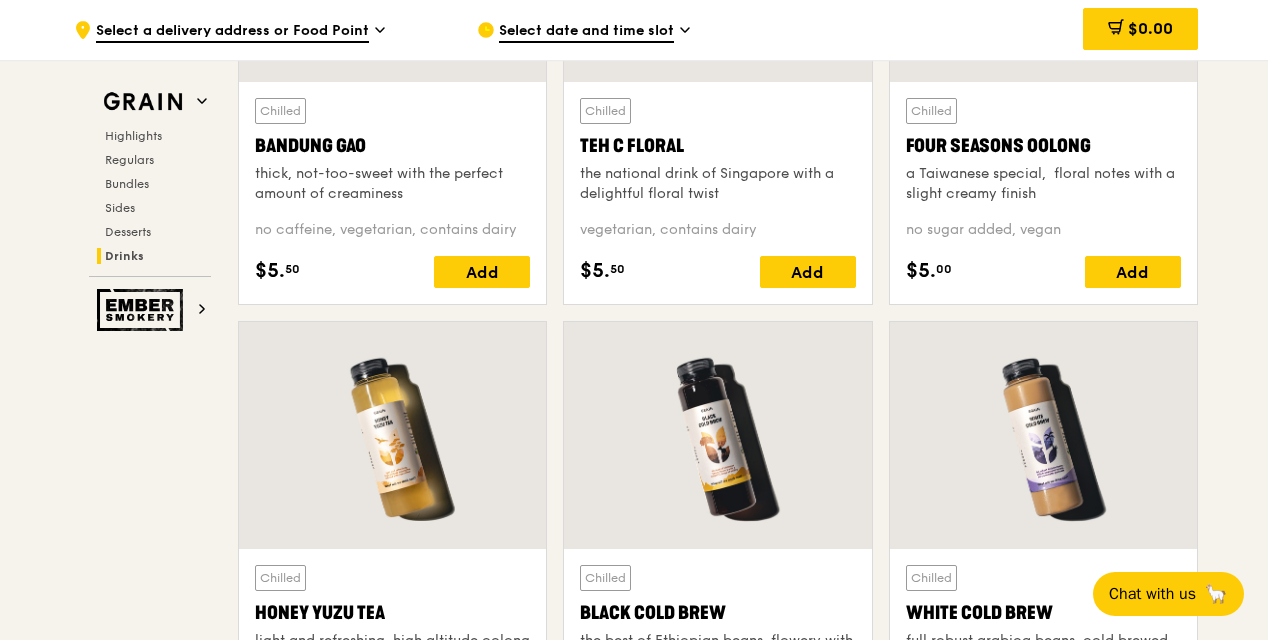 scroll, scrollTop: 7465, scrollLeft: 0, axis: vertical 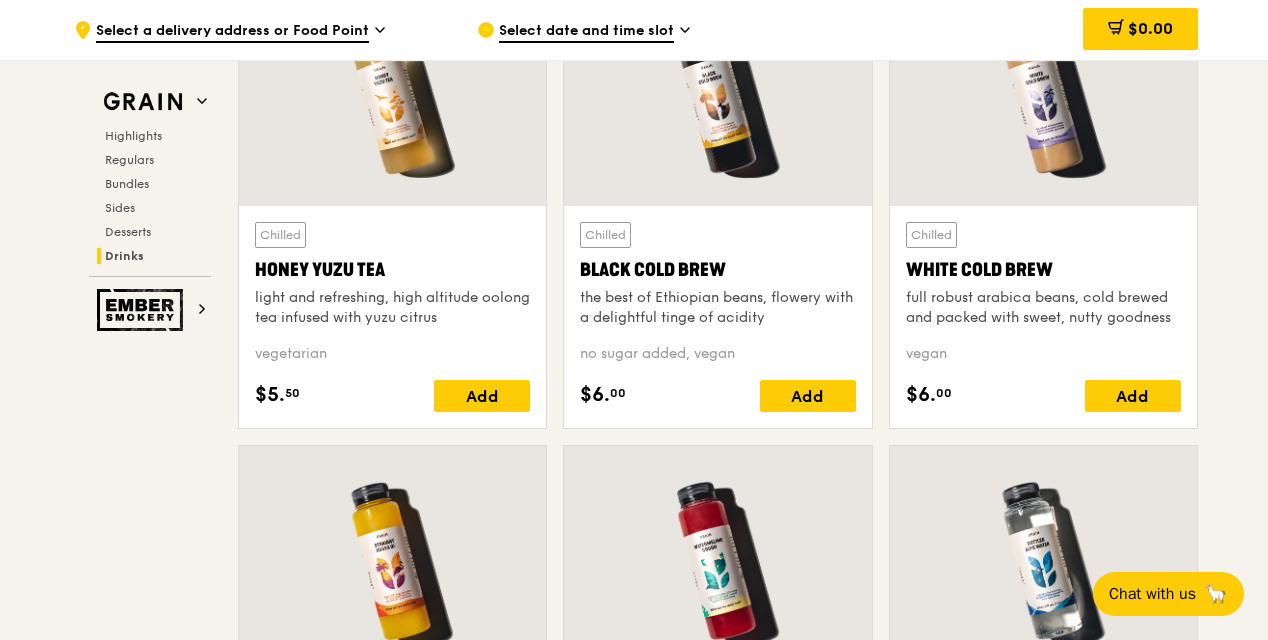 drag, startPoint x: 1075, startPoint y: 264, endPoint x: 906, endPoint y: 272, distance: 169.18924 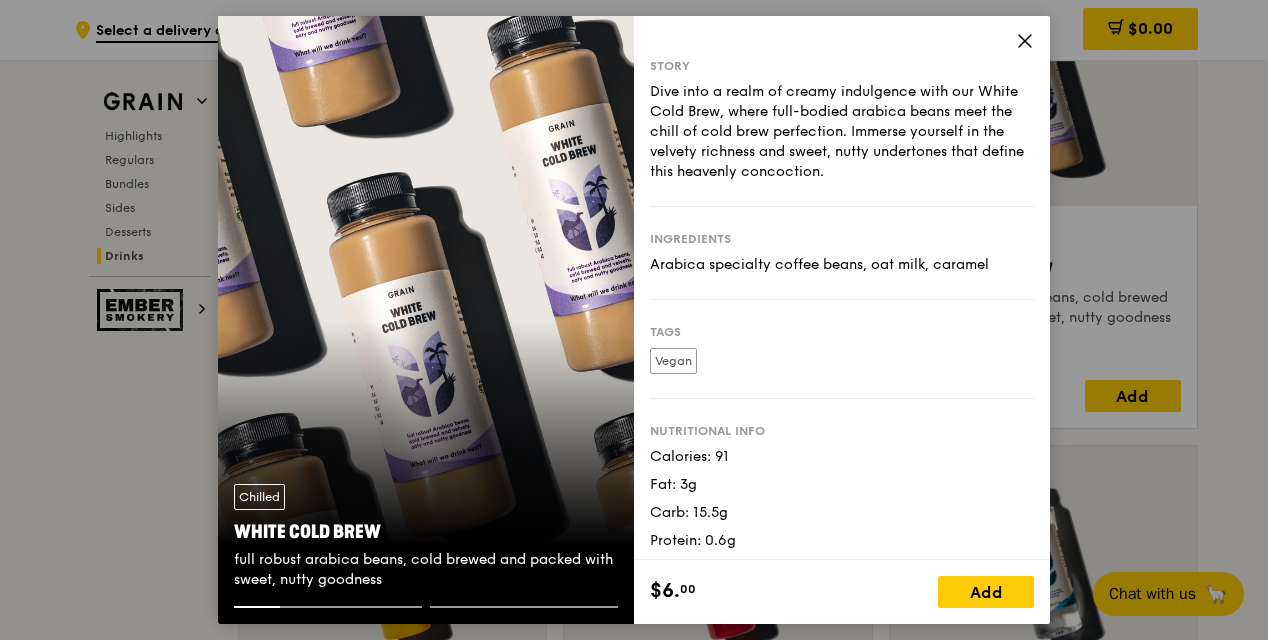 drag, startPoint x: 402, startPoint y: 528, endPoint x: 234, endPoint y: 533, distance: 168.07439 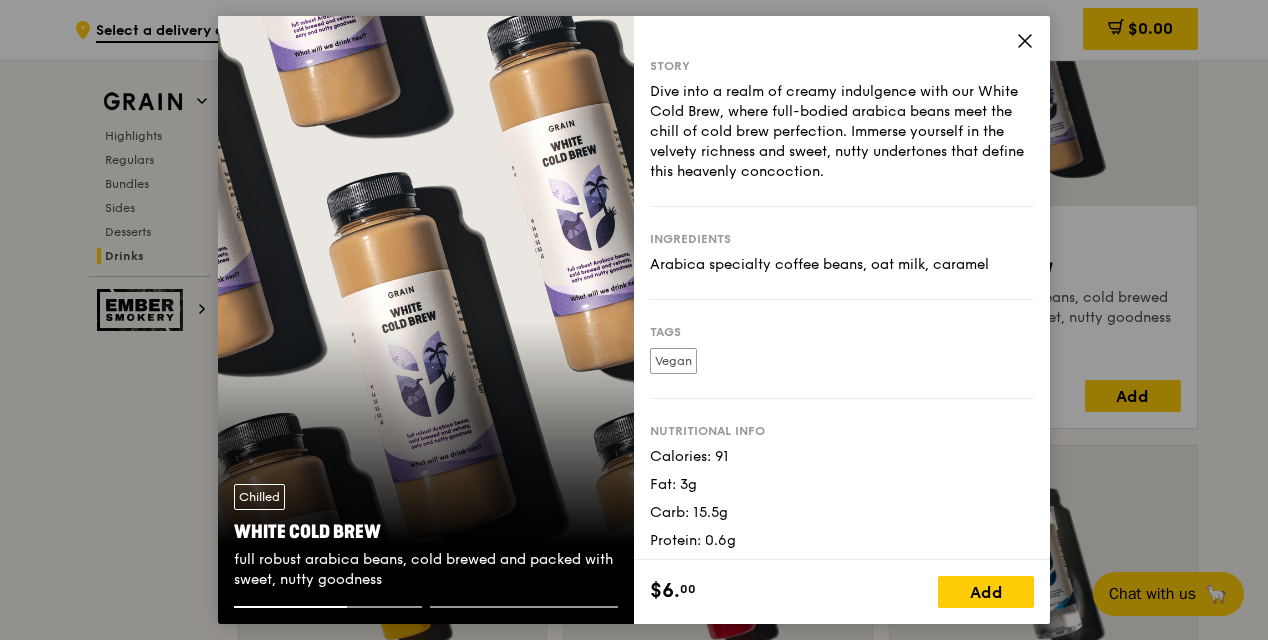 click 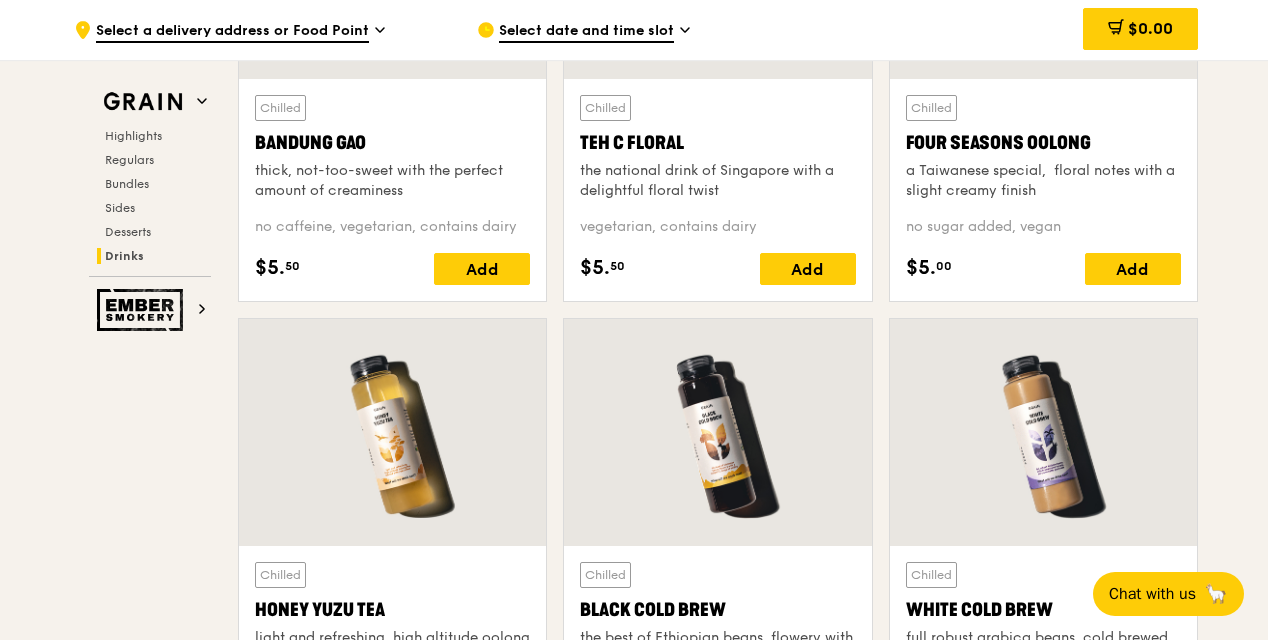 scroll, scrollTop: 7171, scrollLeft: 0, axis: vertical 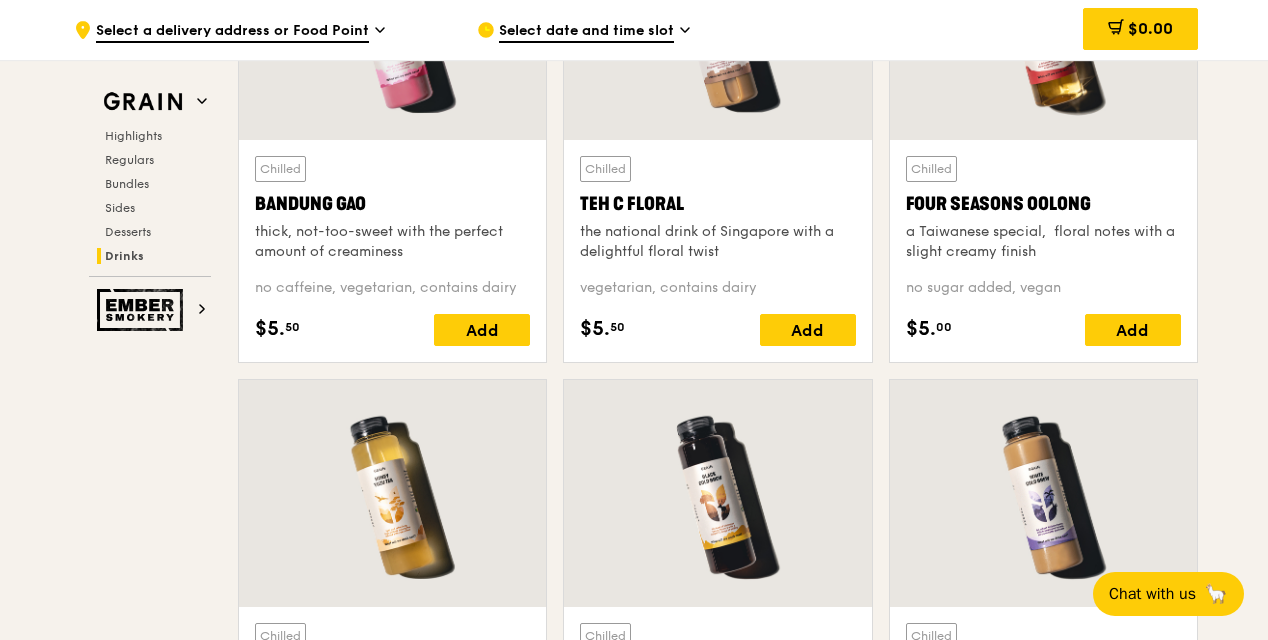 drag, startPoint x: 1119, startPoint y: 202, endPoint x: 901, endPoint y: 207, distance: 218.05733 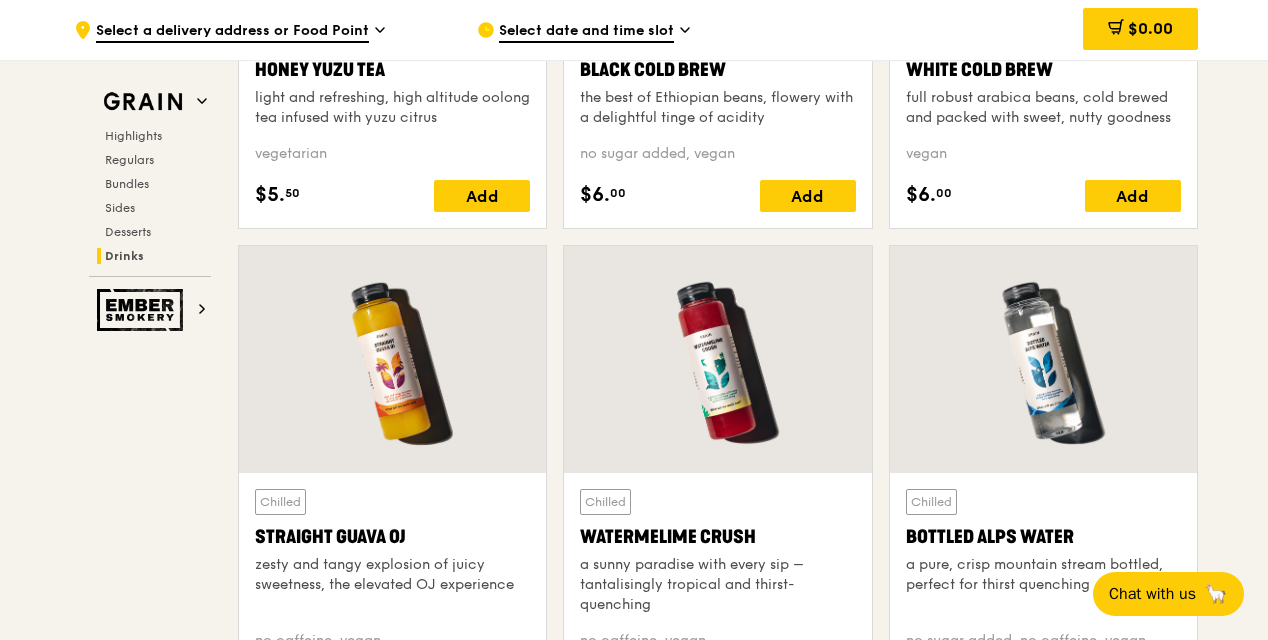 scroll, scrollTop: 7572, scrollLeft: 0, axis: vertical 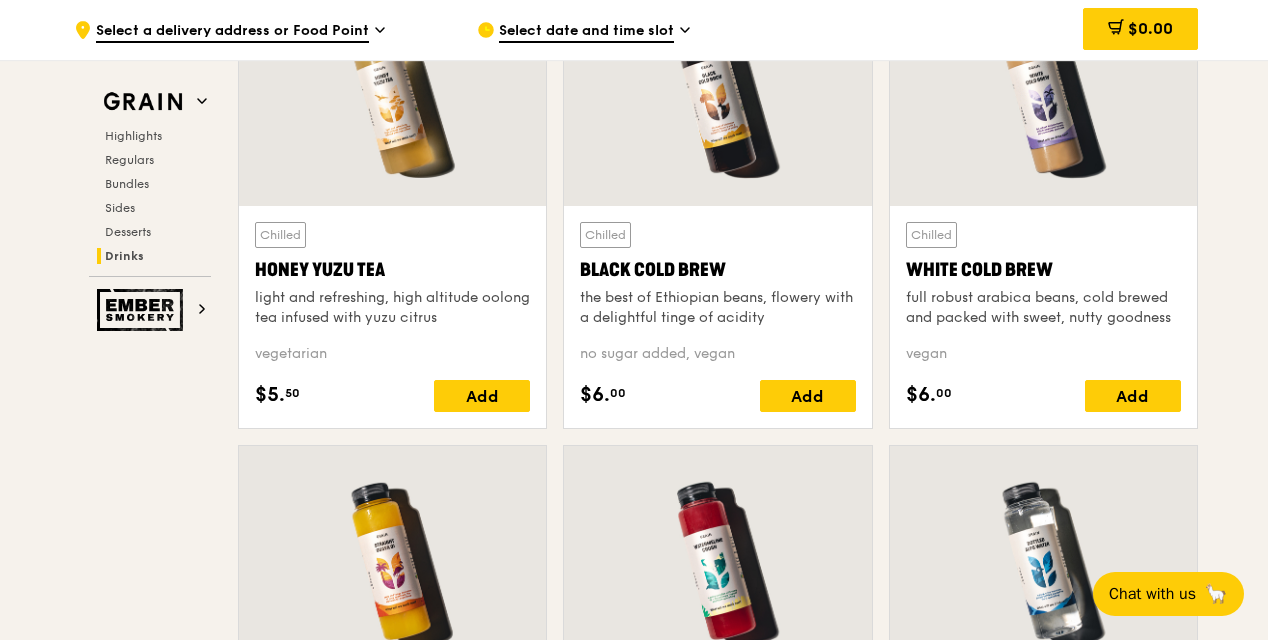 drag, startPoint x: 1084, startPoint y: 265, endPoint x: 904, endPoint y: 269, distance: 180.04443 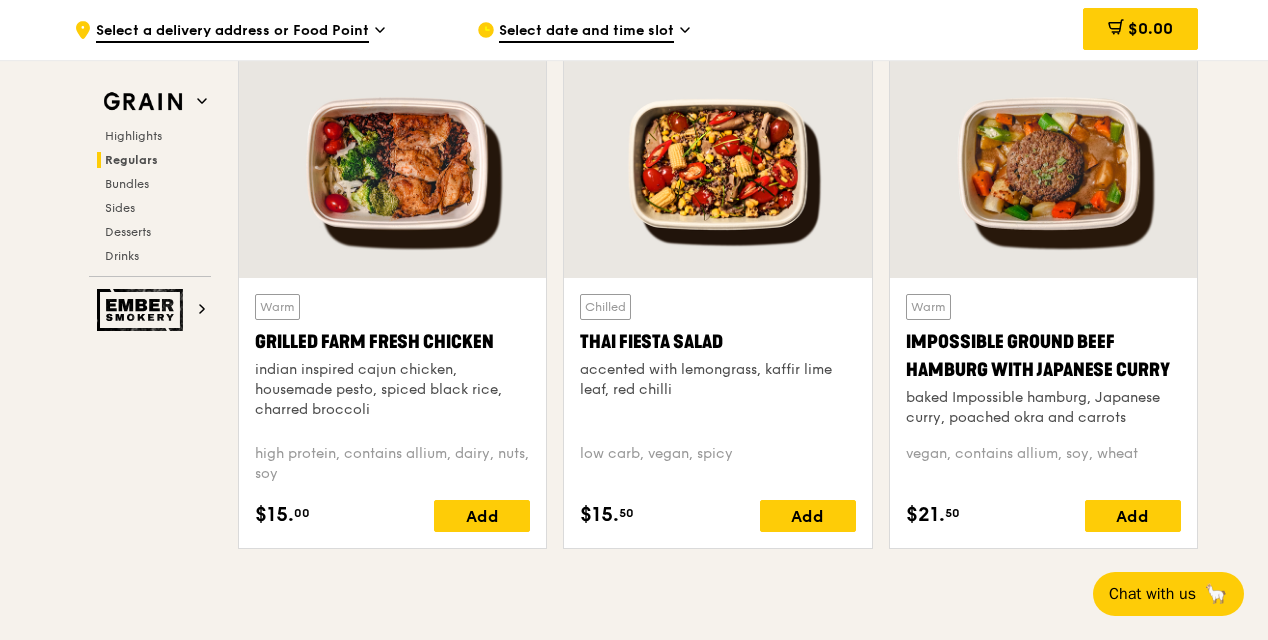 scroll, scrollTop: 2320, scrollLeft: 0, axis: vertical 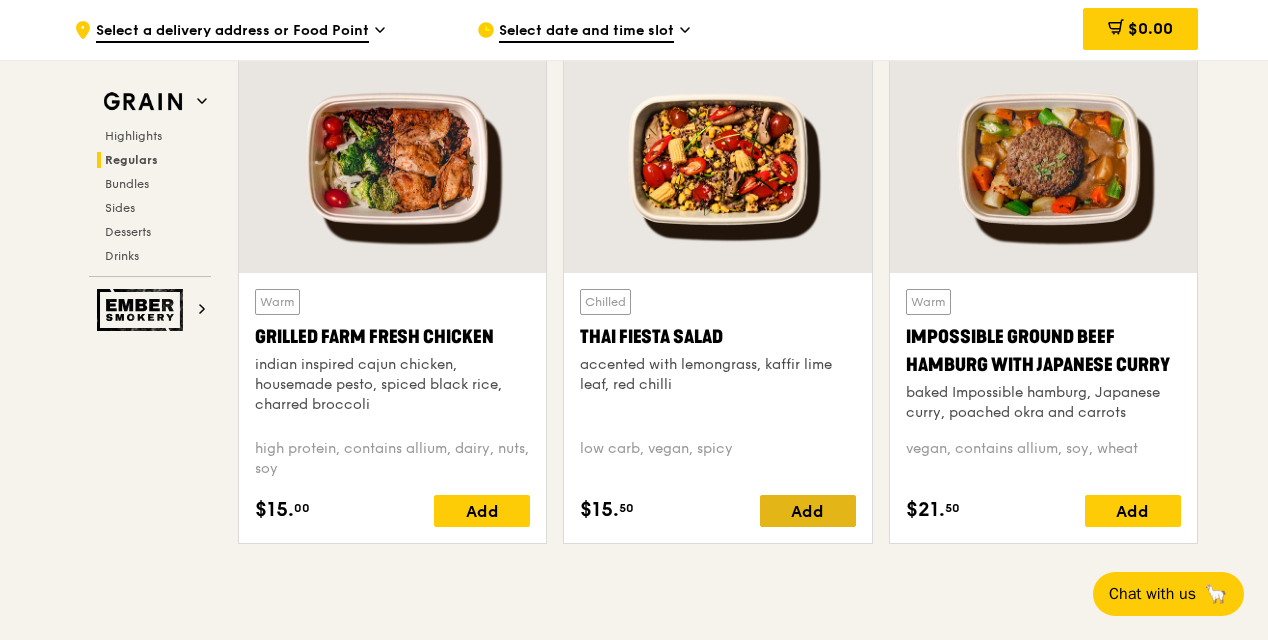 click on "Add" at bounding box center [808, 511] 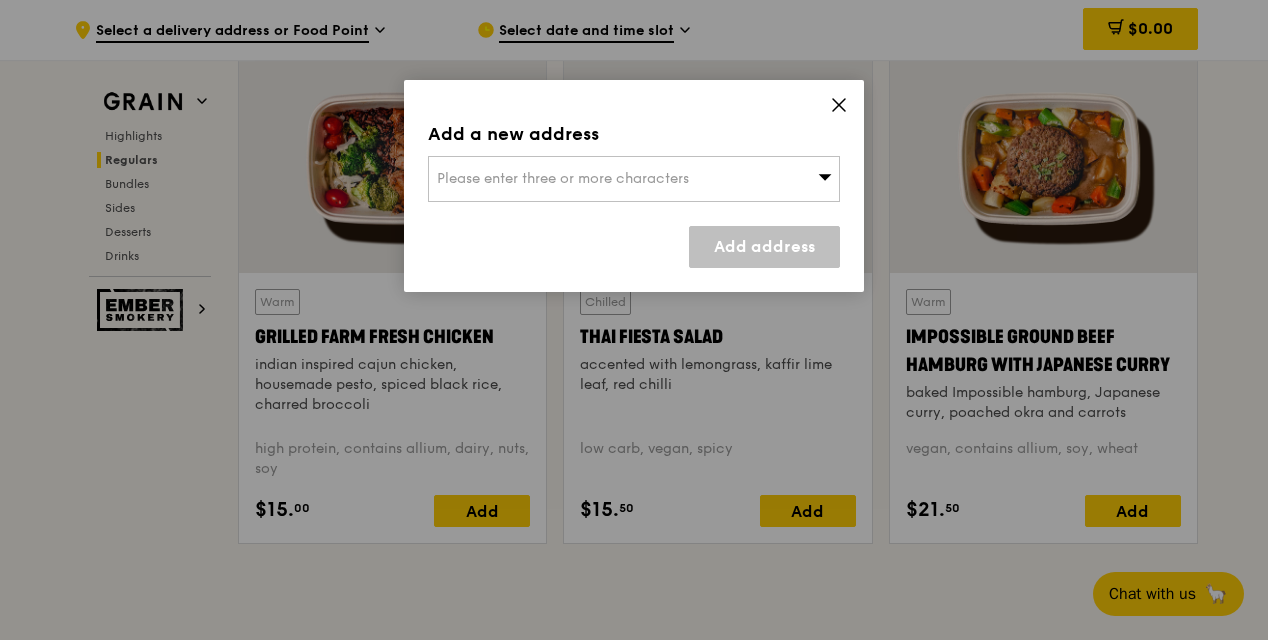 click on "Please enter three or more characters" at bounding box center (634, 179) 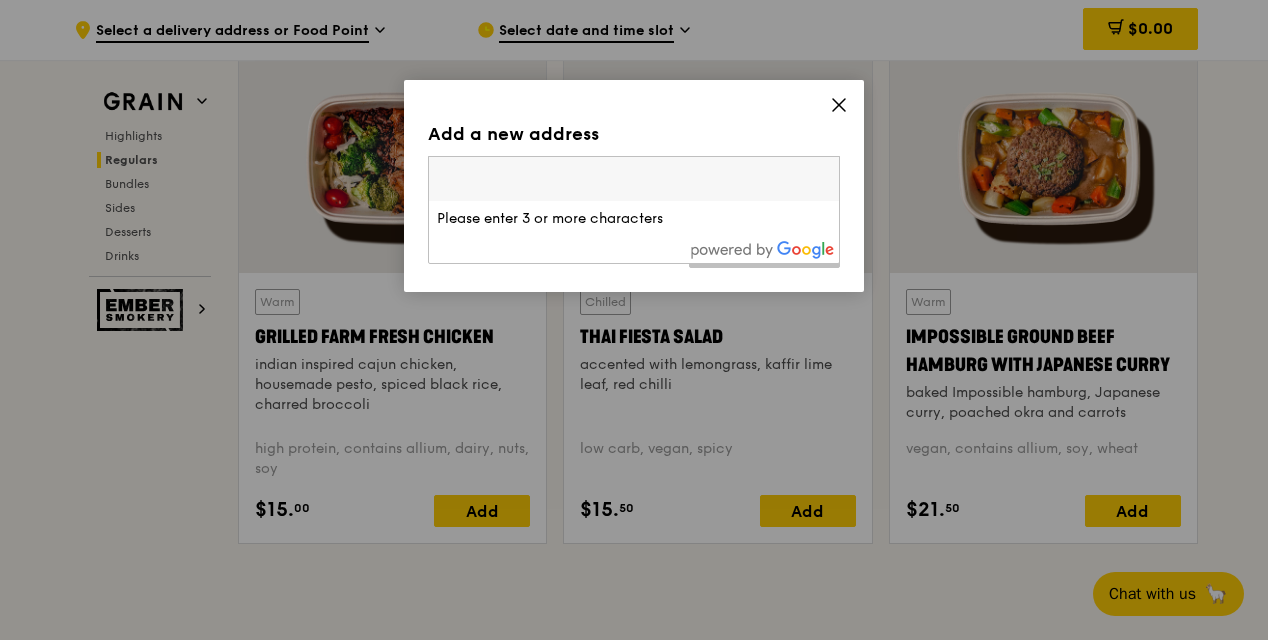 click 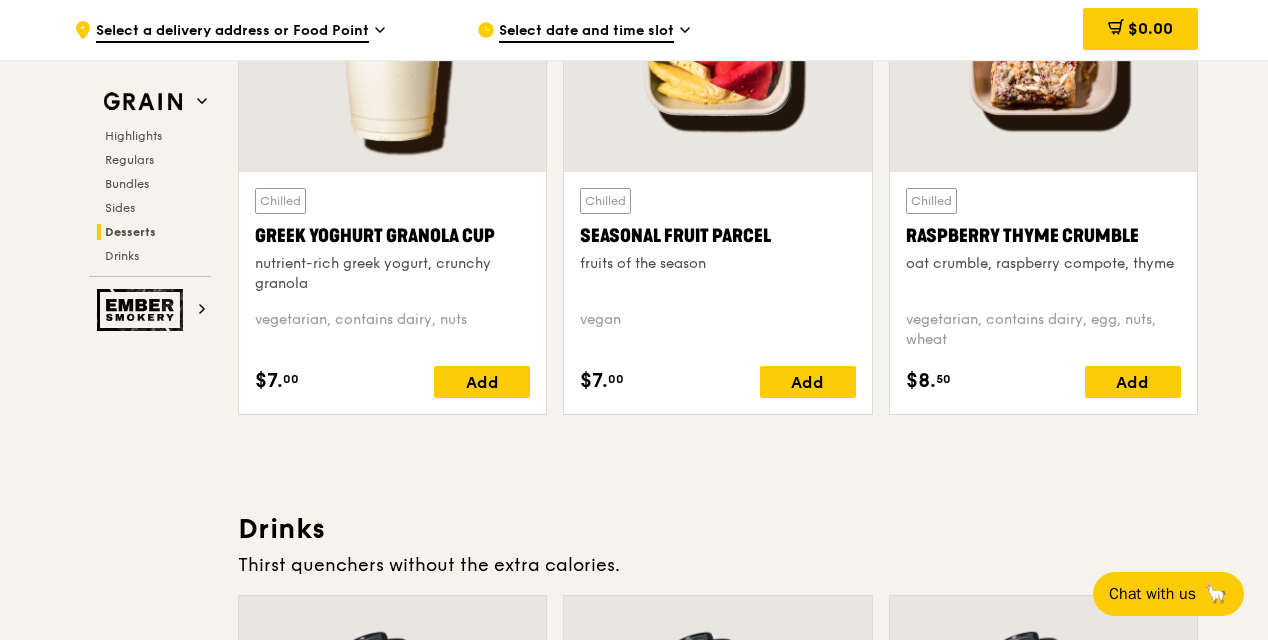 scroll, scrollTop: 6314, scrollLeft: 0, axis: vertical 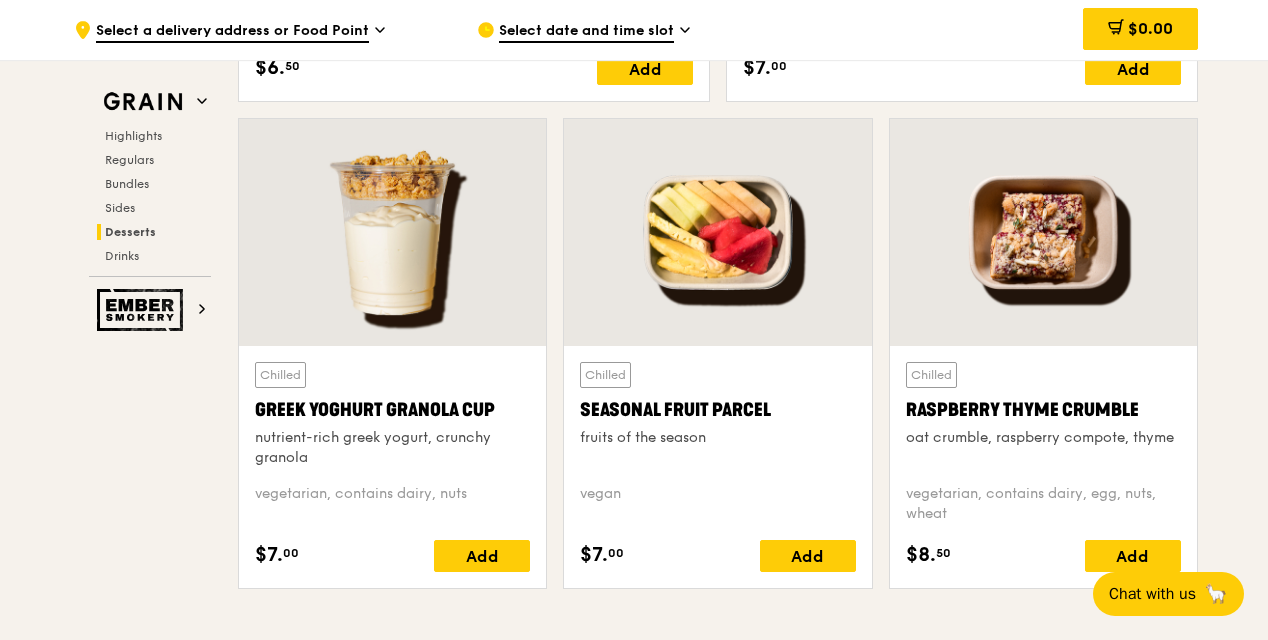 drag, startPoint x: 783, startPoint y: 409, endPoint x: 576, endPoint y: 409, distance: 207 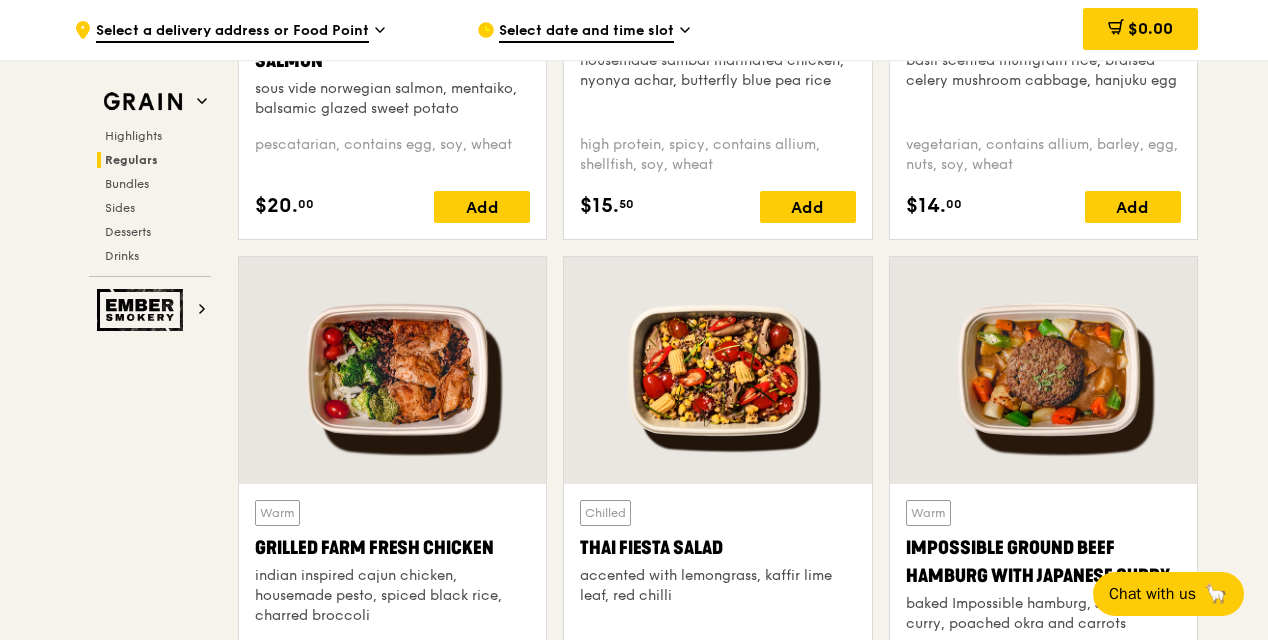 scroll, scrollTop: 2309, scrollLeft: 0, axis: vertical 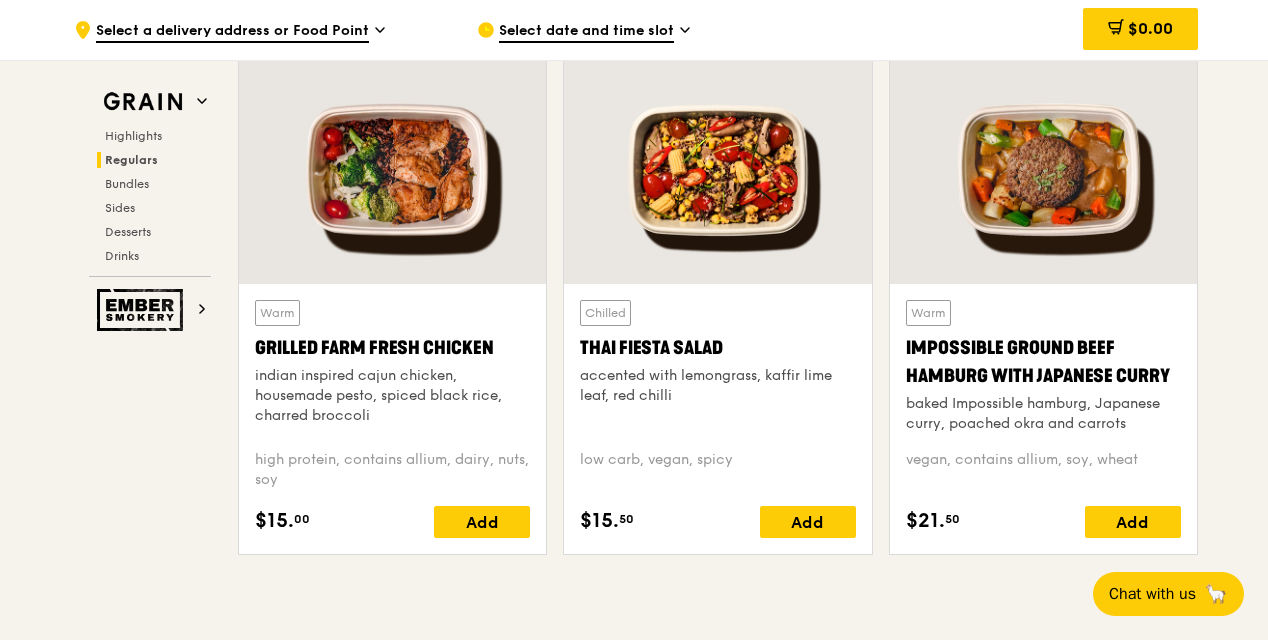 drag, startPoint x: 758, startPoint y: 342, endPoint x: 579, endPoint y: 354, distance: 179.40178 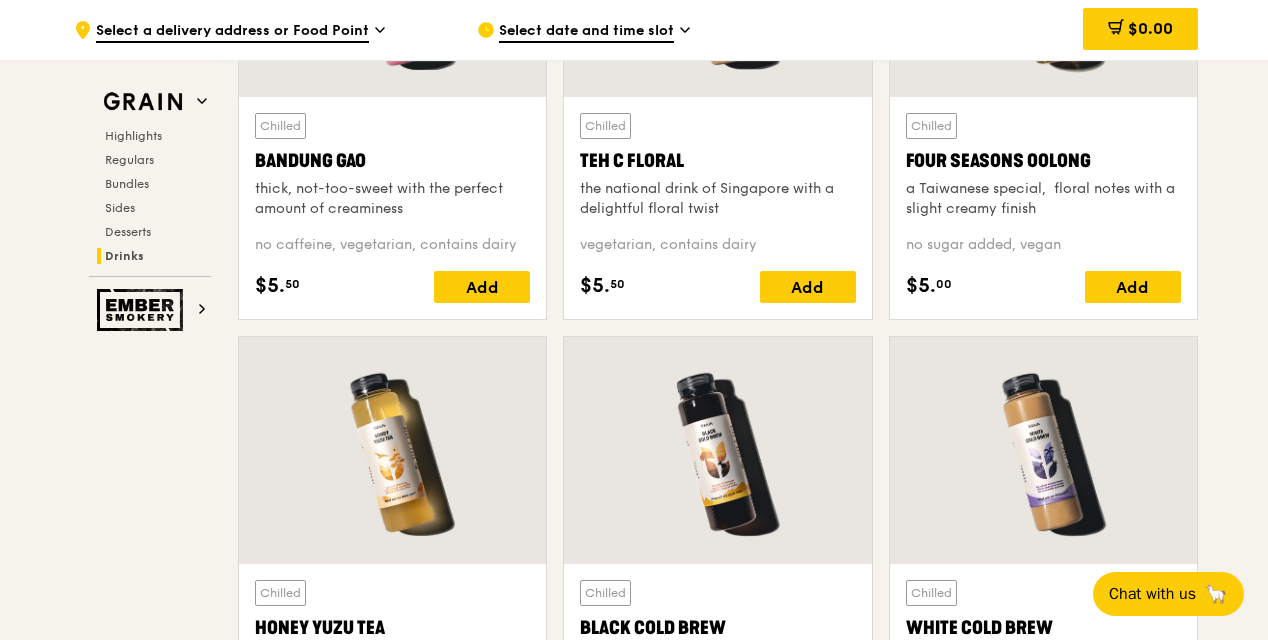 scroll, scrollTop: 7515, scrollLeft: 0, axis: vertical 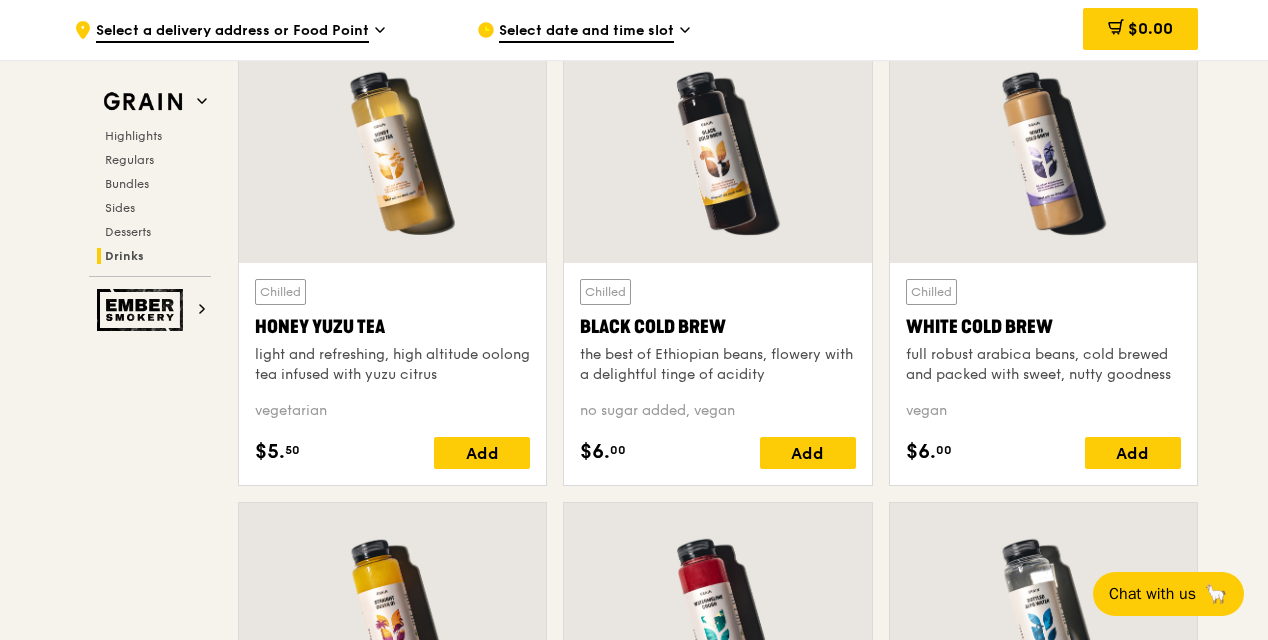 drag, startPoint x: 1045, startPoint y: 325, endPoint x: 892, endPoint y: 330, distance: 153.08168 